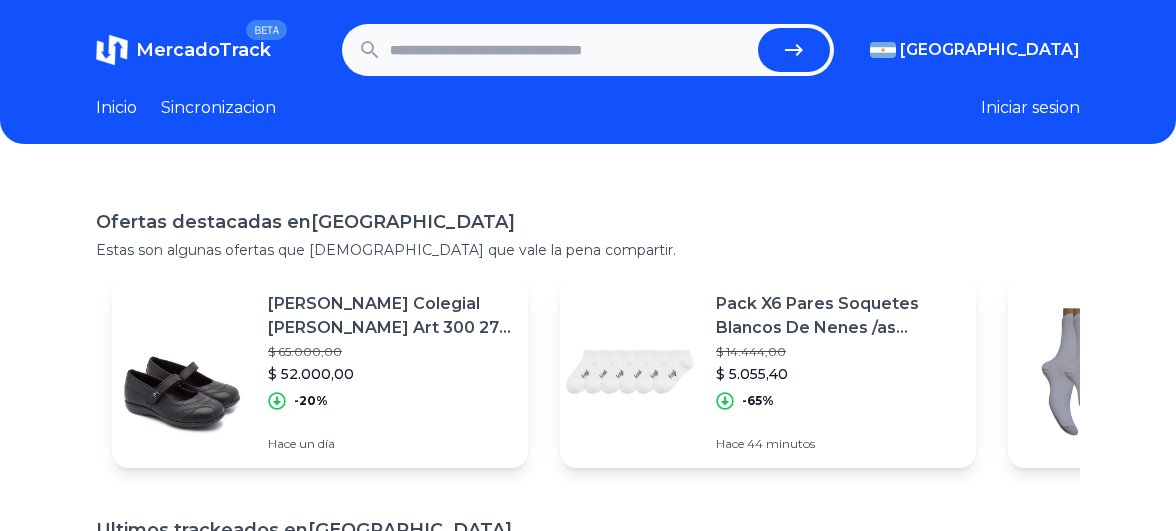 scroll, scrollTop: 0, scrollLeft: 0, axis: both 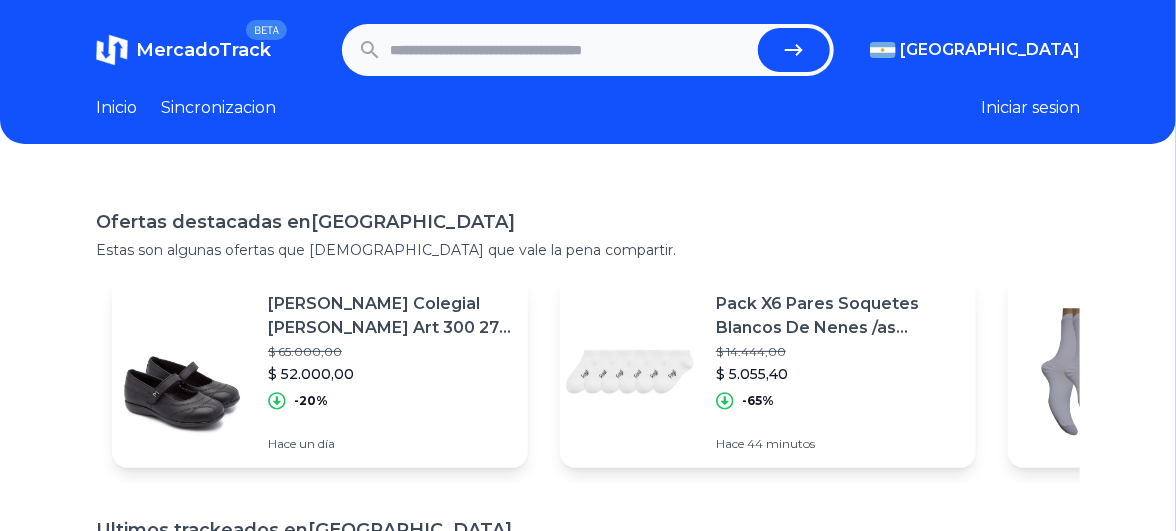 click at bounding box center (570, 50) 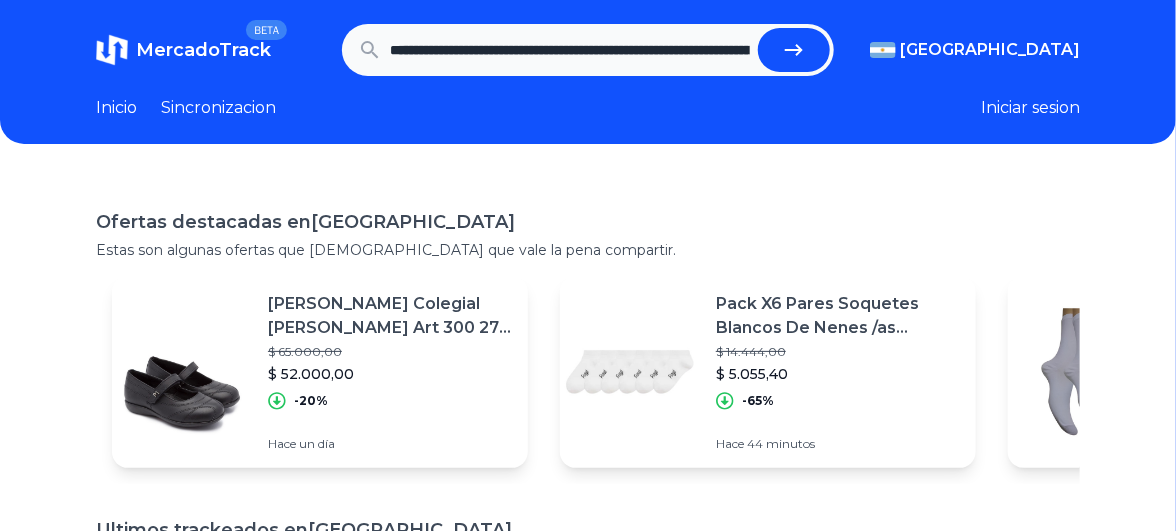 scroll, scrollTop: 0, scrollLeft: 824, axis: horizontal 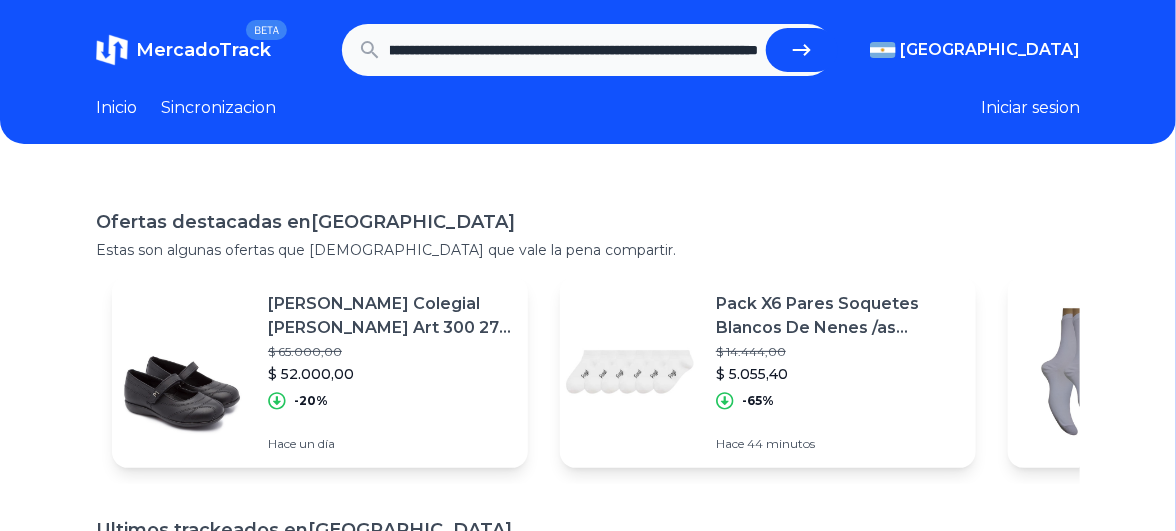 click 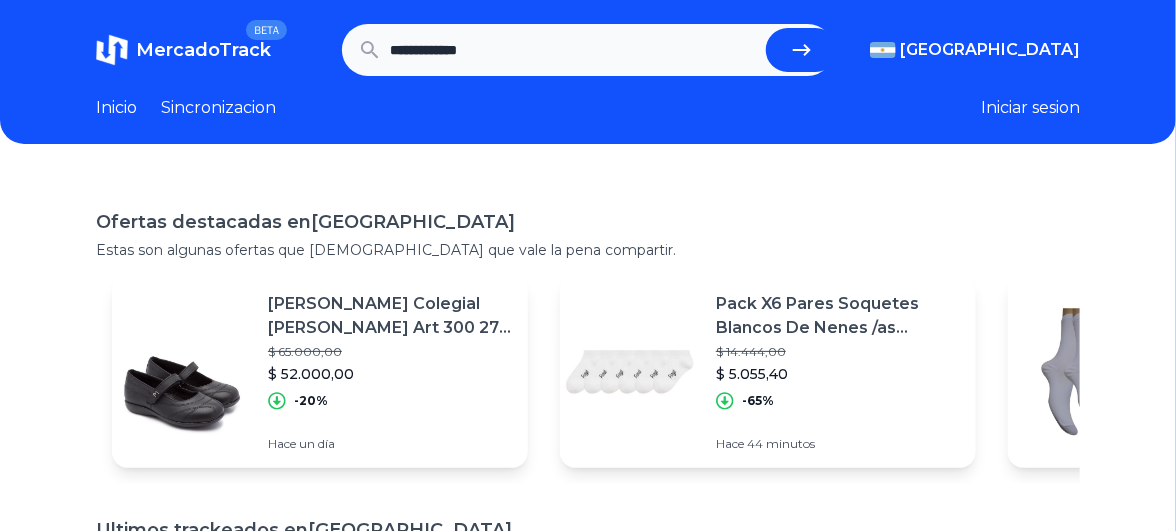 scroll, scrollTop: 0, scrollLeft: 0, axis: both 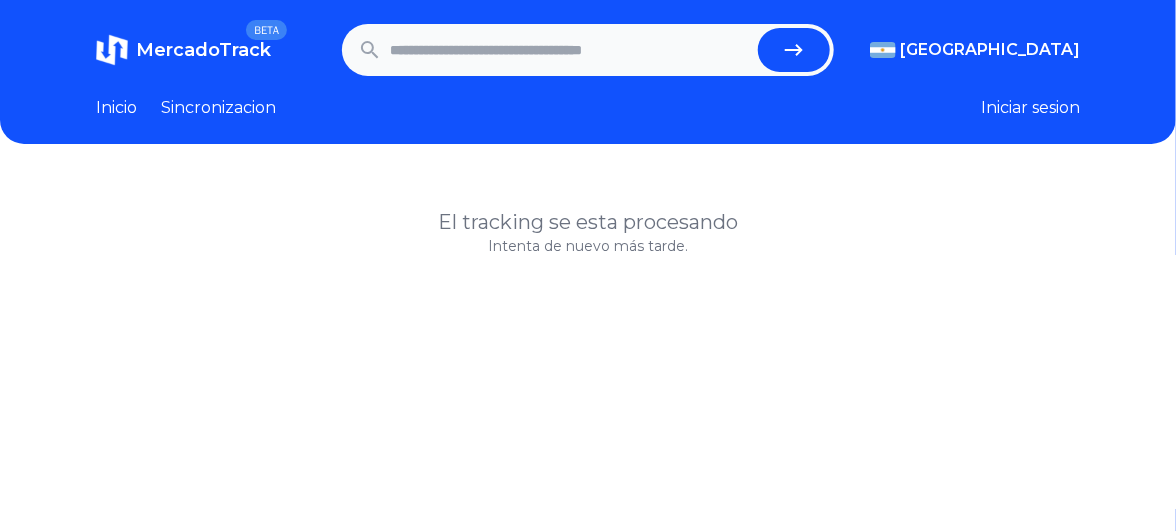 click at bounding box center [570, 50] 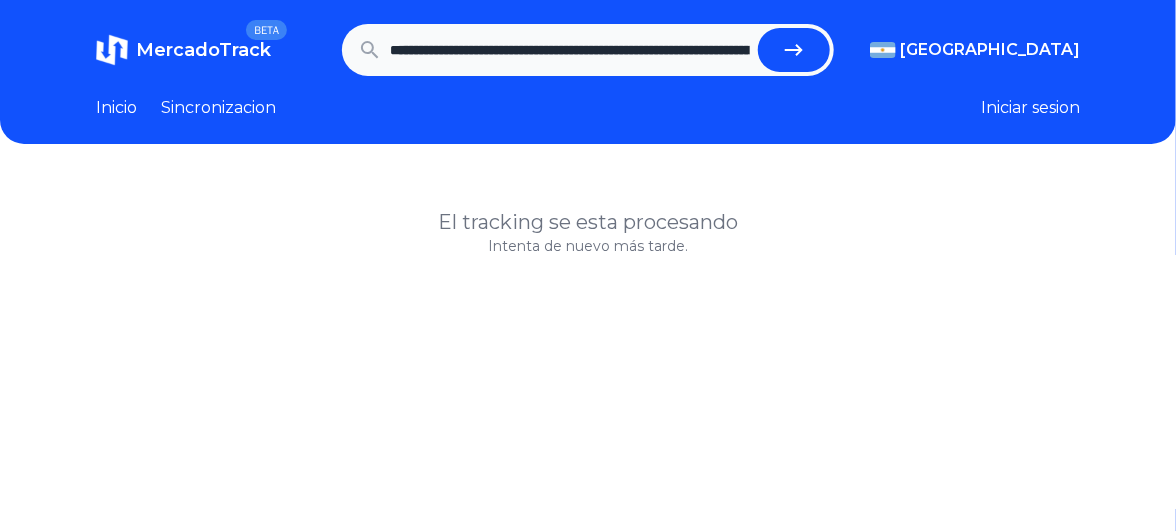 scroll, scrollTop: 0, scrollLeft: 3875, axis: horizontal 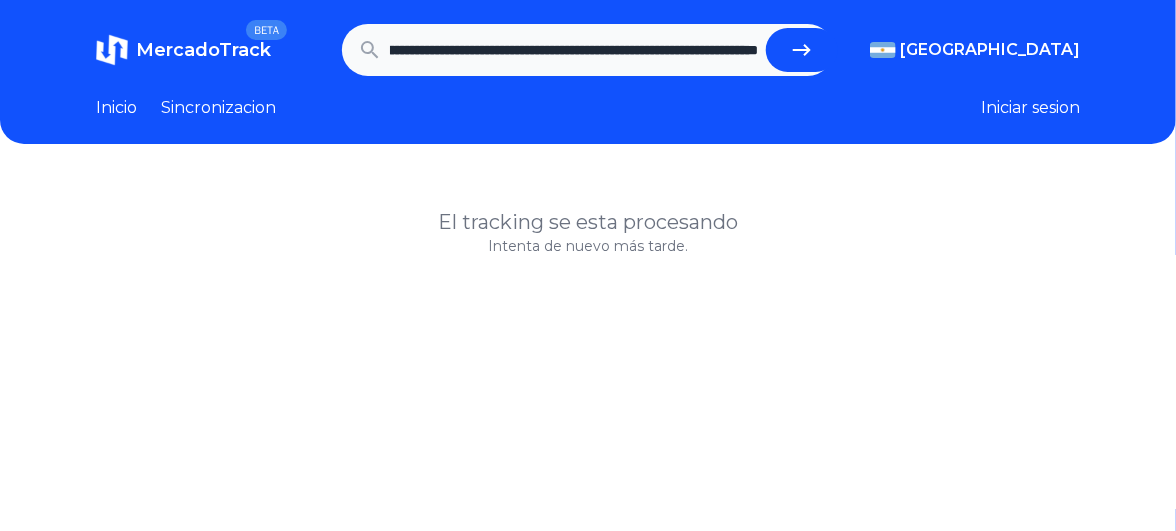 click at bounding box center (802, 50) 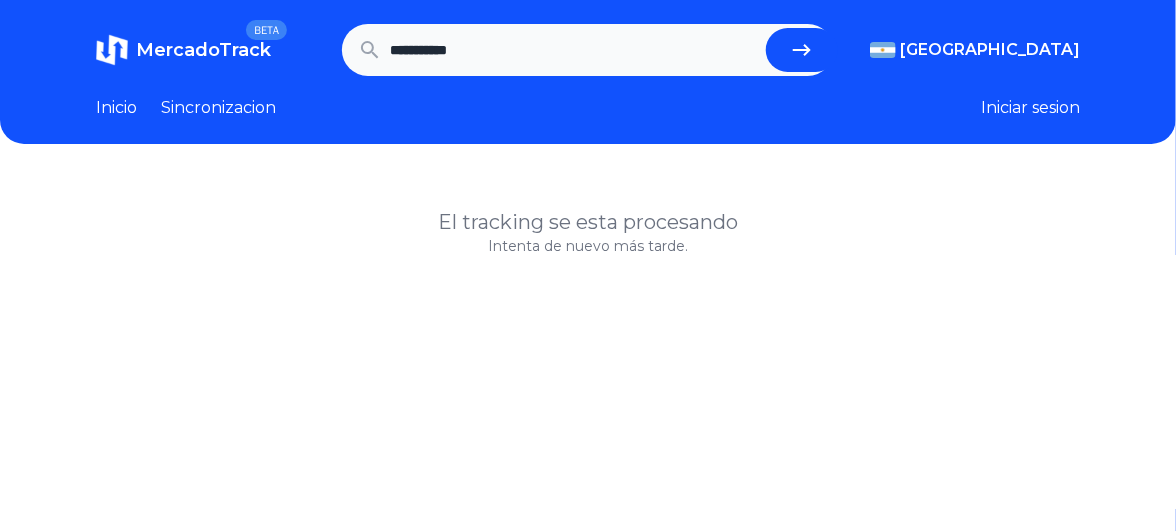 scroll, scrollTop: 0, scrollLeft: 0, axis: both 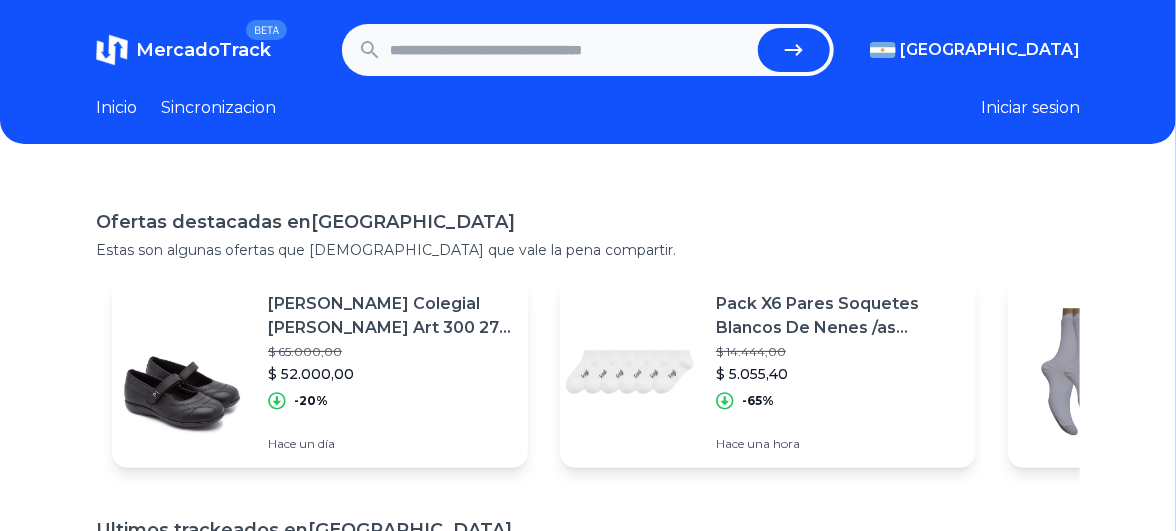 click at bounding box center (570, 50) 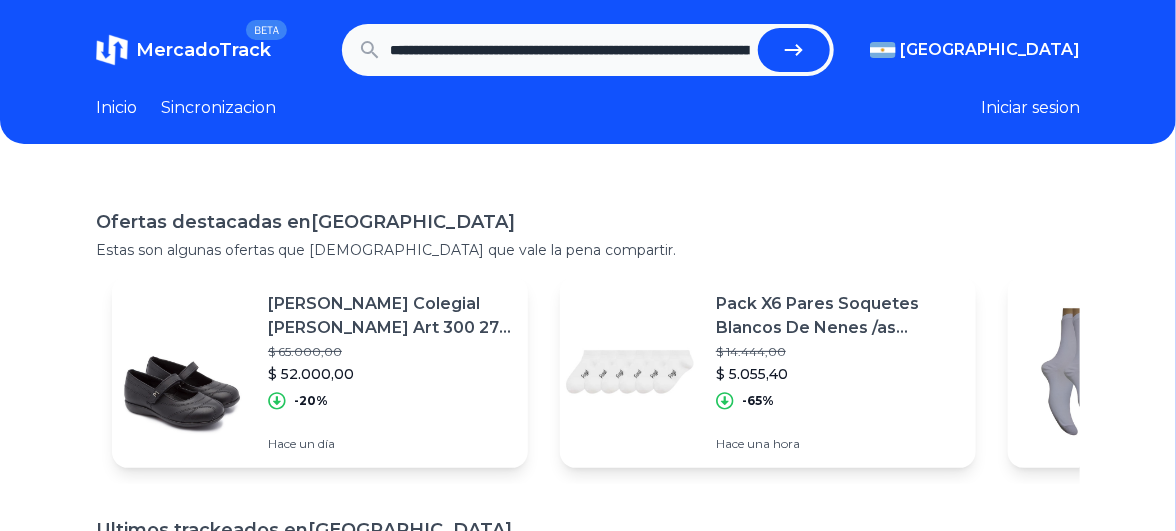 scroll, scrollTop: 0, scrollLeft: 993, axis: horizontal 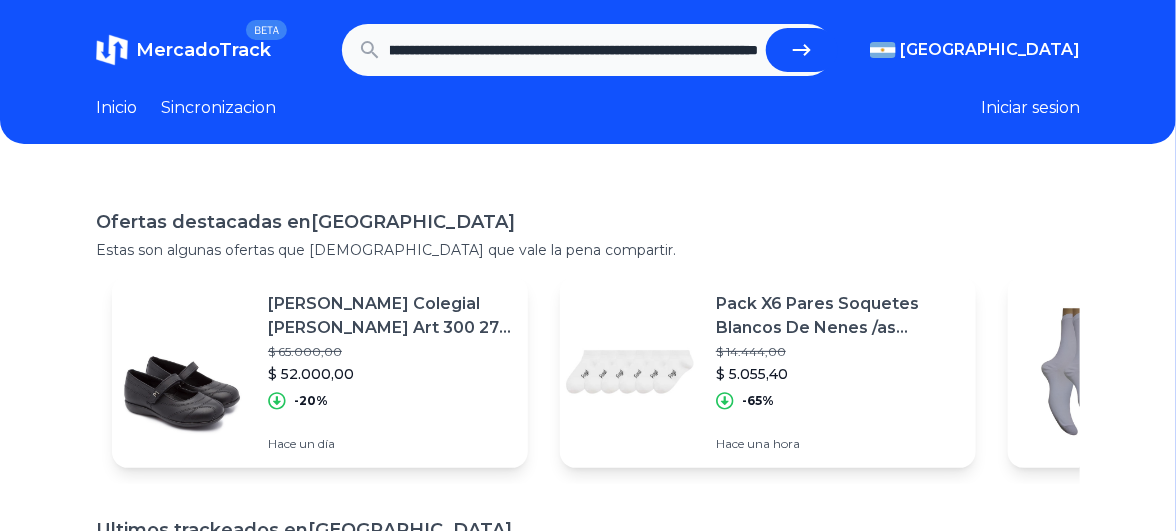 type on "**********" 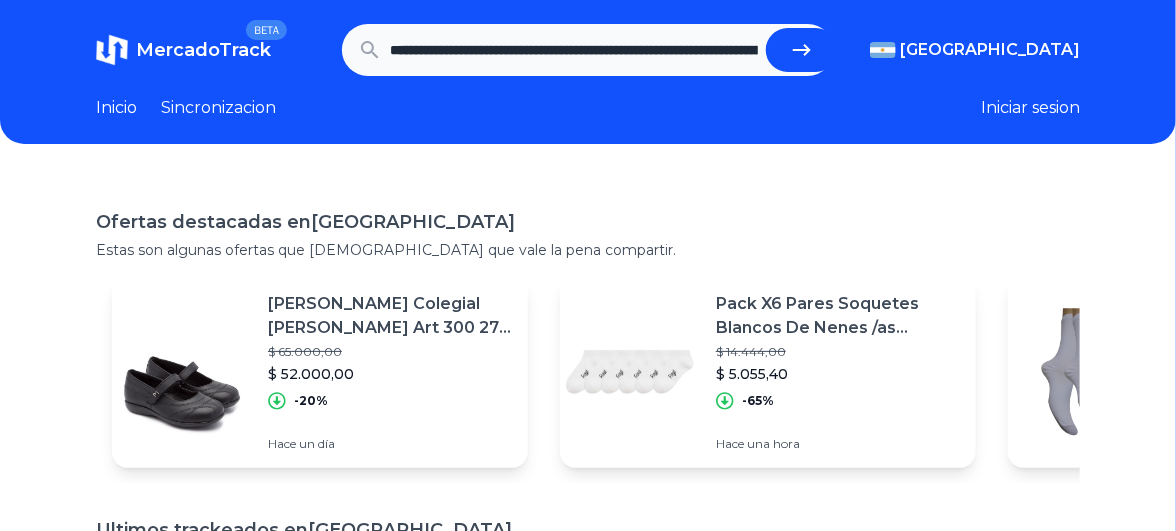 click at bounding box center (802, 50) 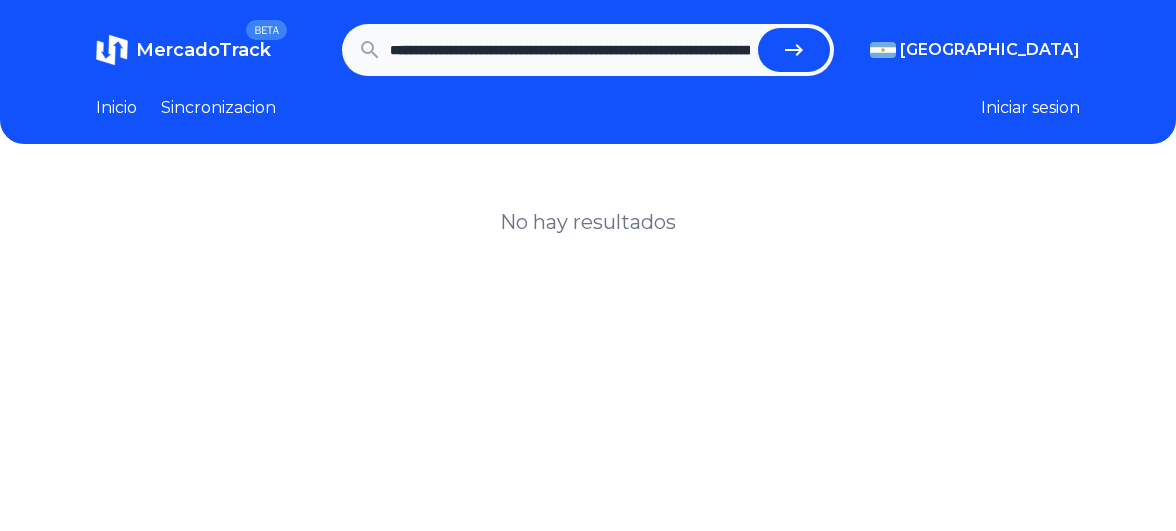 scroll, scrollTop: 0, scrollLeft: 0, axis: both 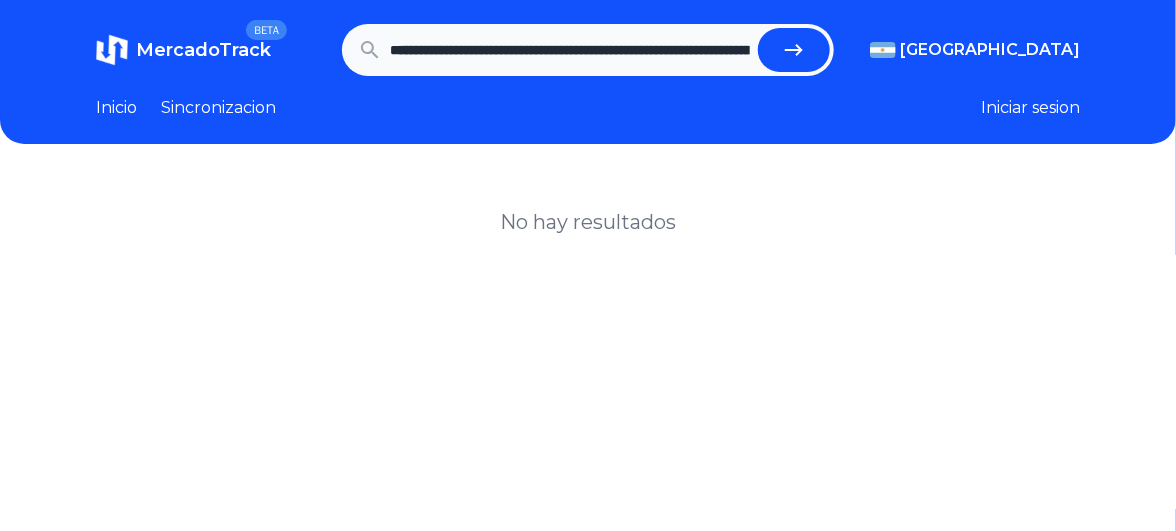 click on "**********" at bounding box center (570, 50) 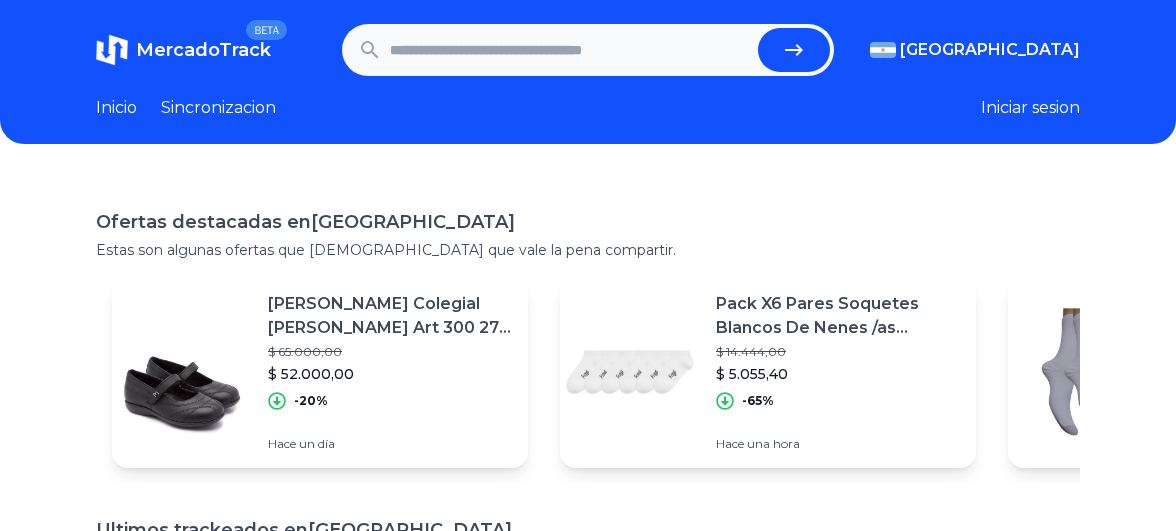 scroll, scrollTop: 0, scrollLeft: 0, axis: both 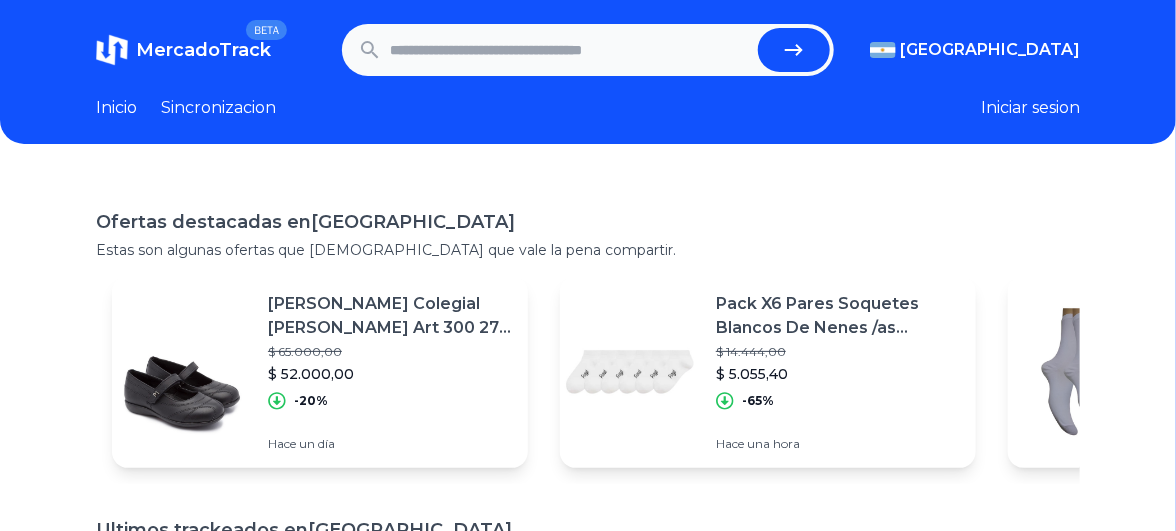 click at bounding box center [570, 50] 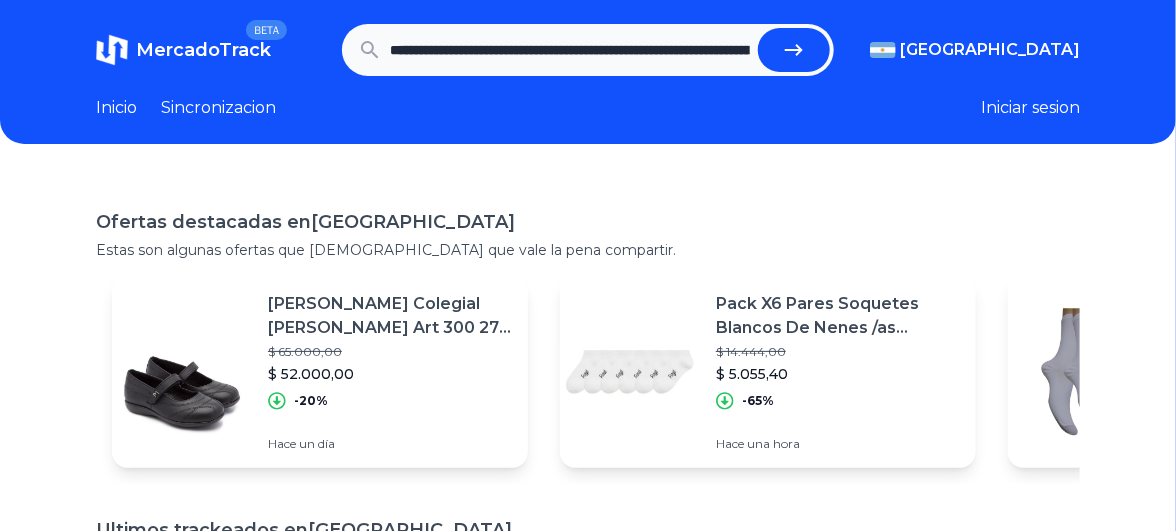 scroll, scrollTop: 0, scrollLeft: 993, axis: horizontal 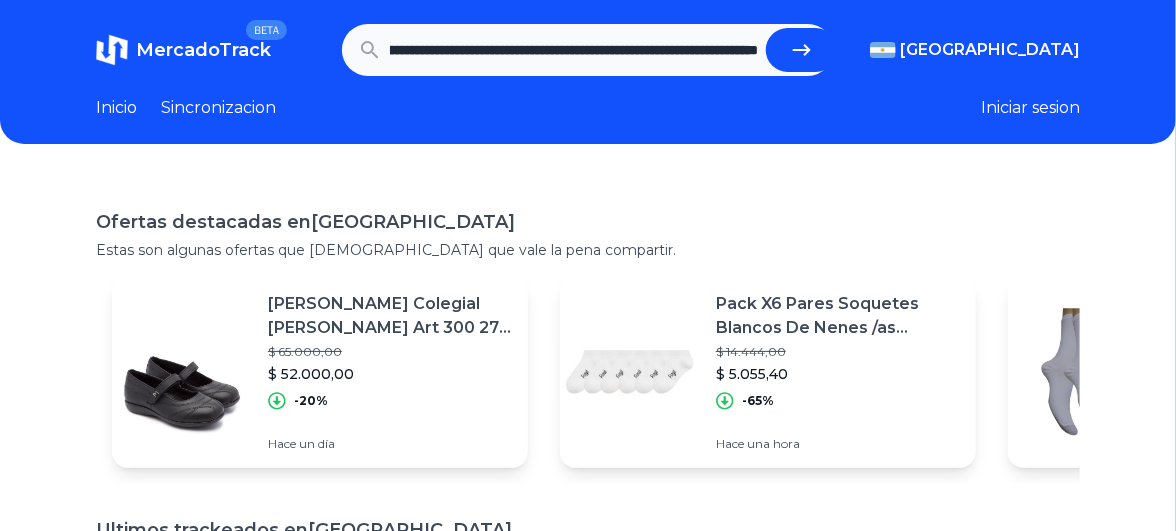 type on "**********" 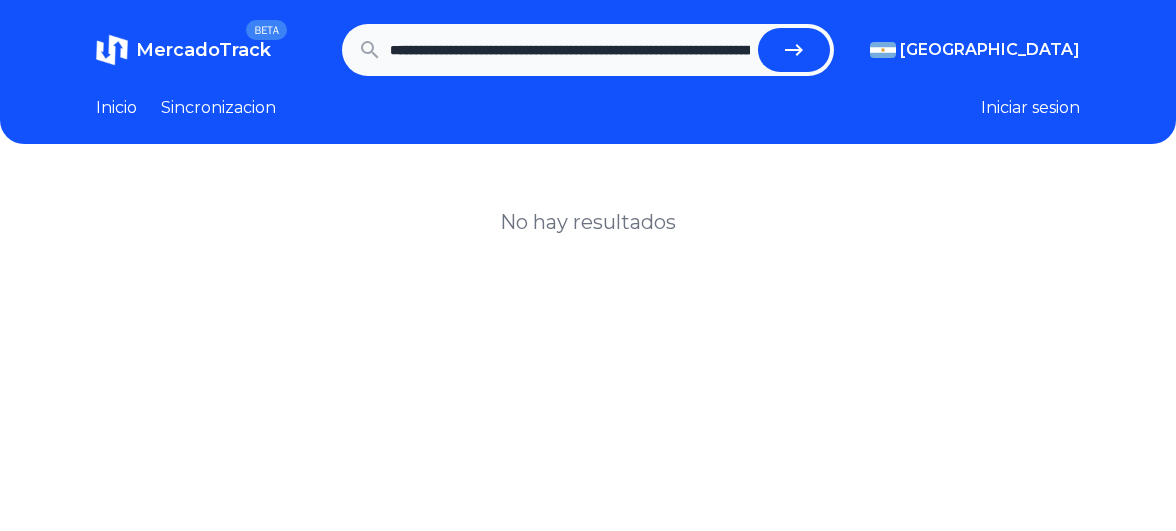 scroll, scrollTop: 0, scrollLeft: 0, axis: both 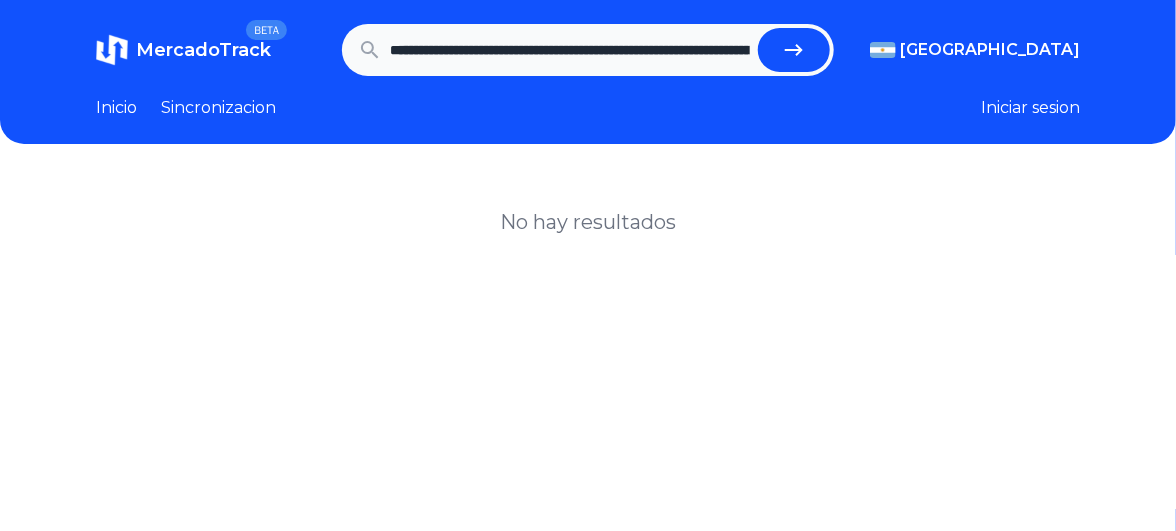 click on "**********" at bounding box center [570, 50] 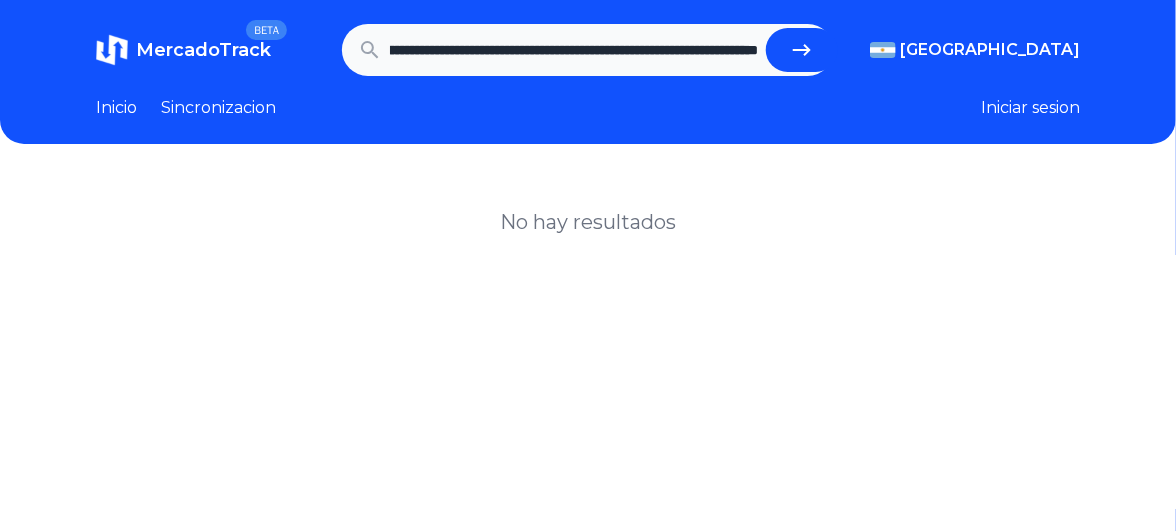 scroll, scrollTop: 0, scrollLeft: 14, axis: horizontal 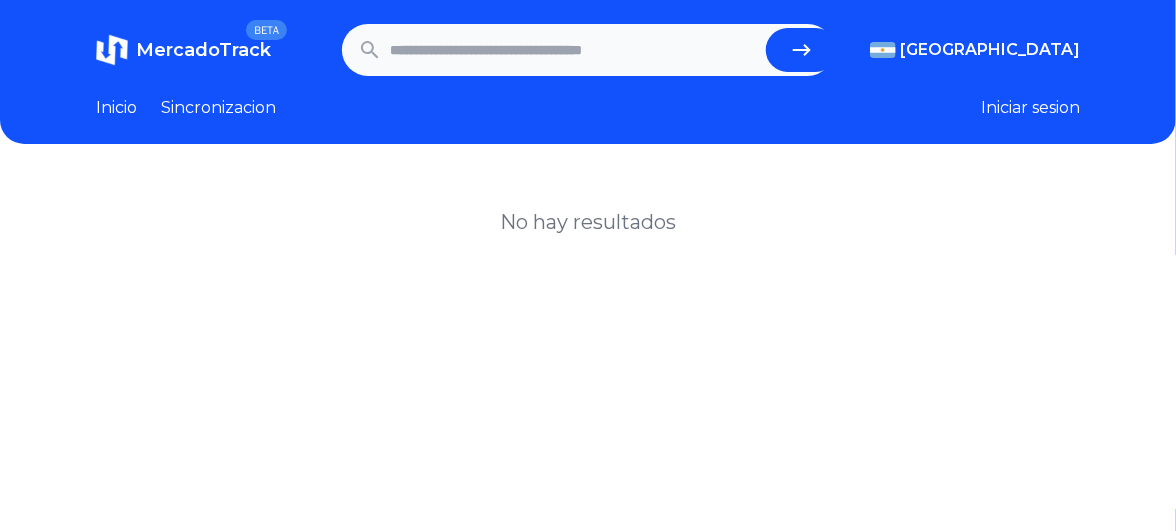 paste on "**********" 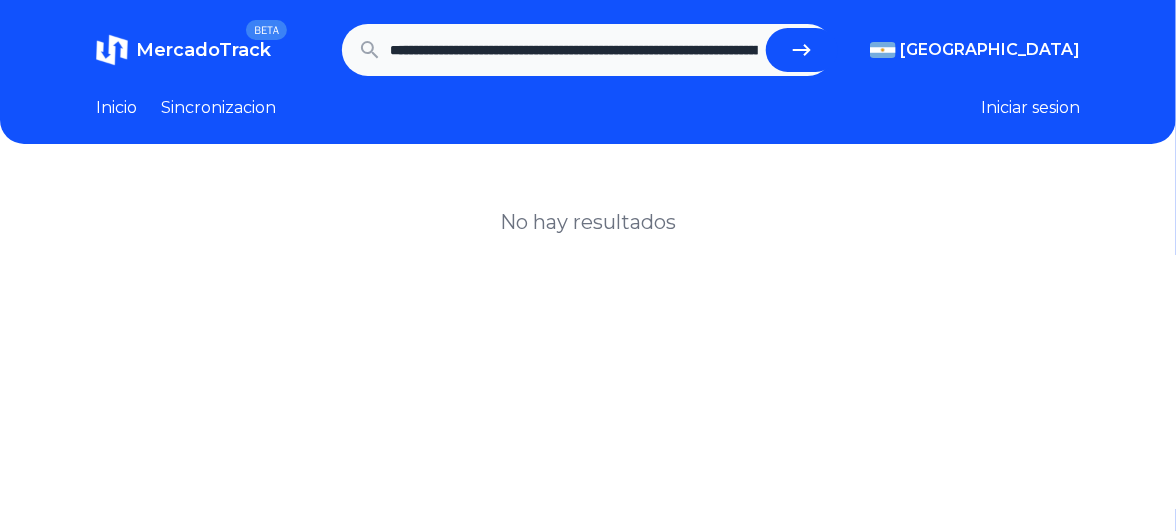 scroll, scrollTop: 0, scrollLeft: 824, axis: horizontal 